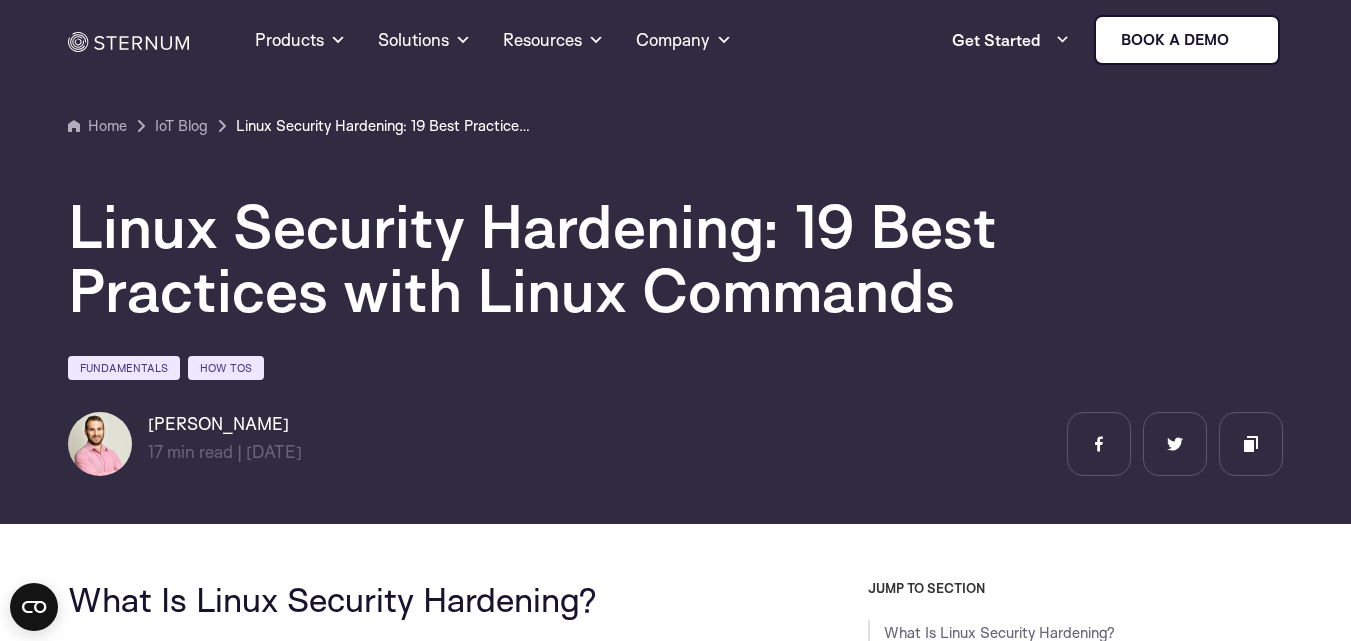 scroll, scrollTop: 0, scrollLeft: 0, axis: both 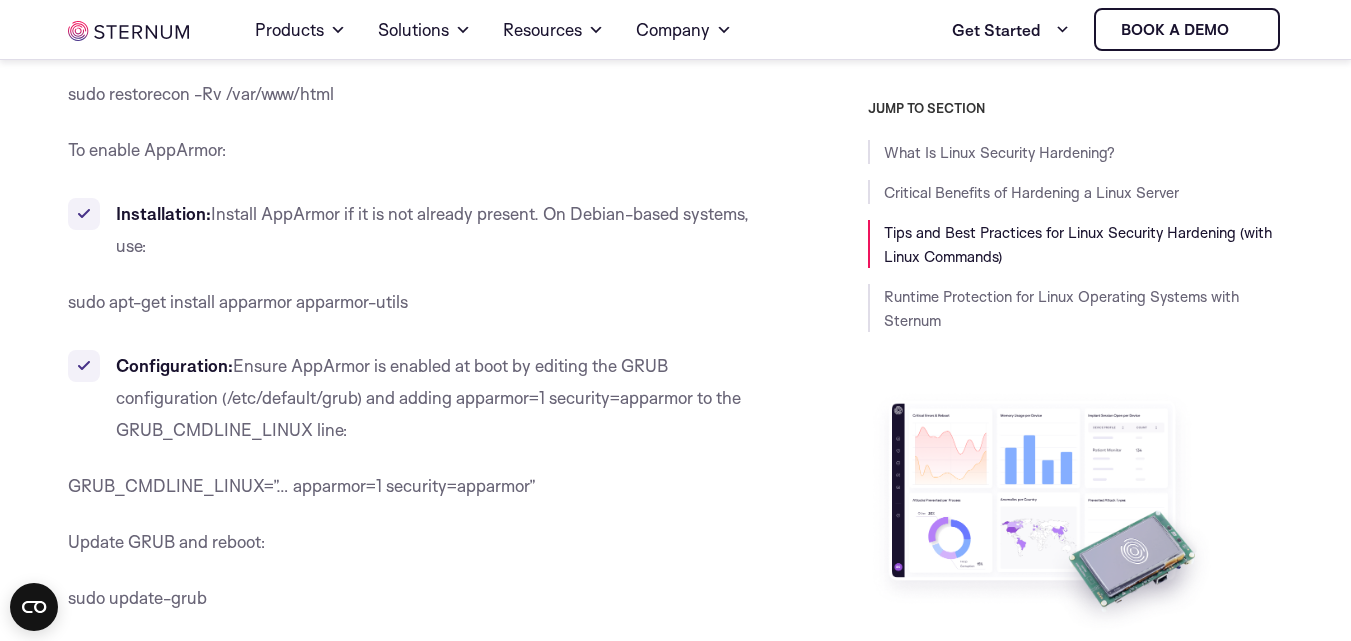 click on "GRUB_CMDLINE_LINUX=”… apparmor=1 security=apparmor”" at bounding box center [416, 486] 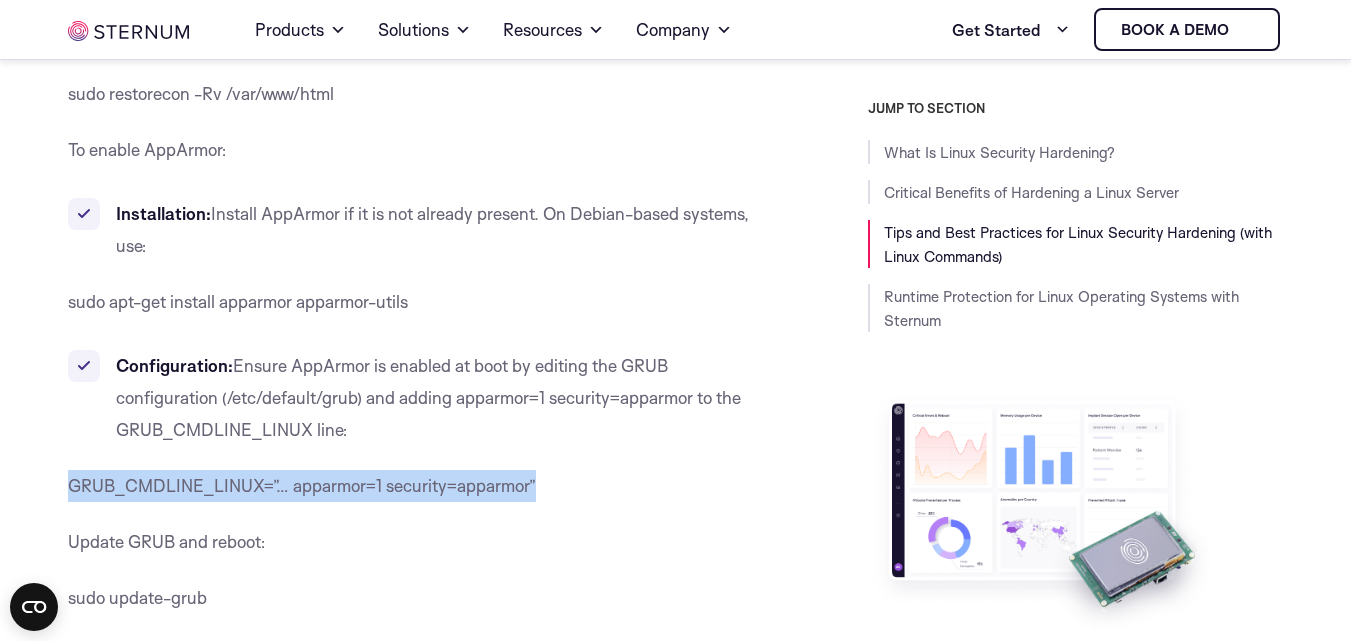click on "GRUB_CMDLINE_LINUX=”… apparmor=1 security=apparmor”" at bounding box center (416, 486) 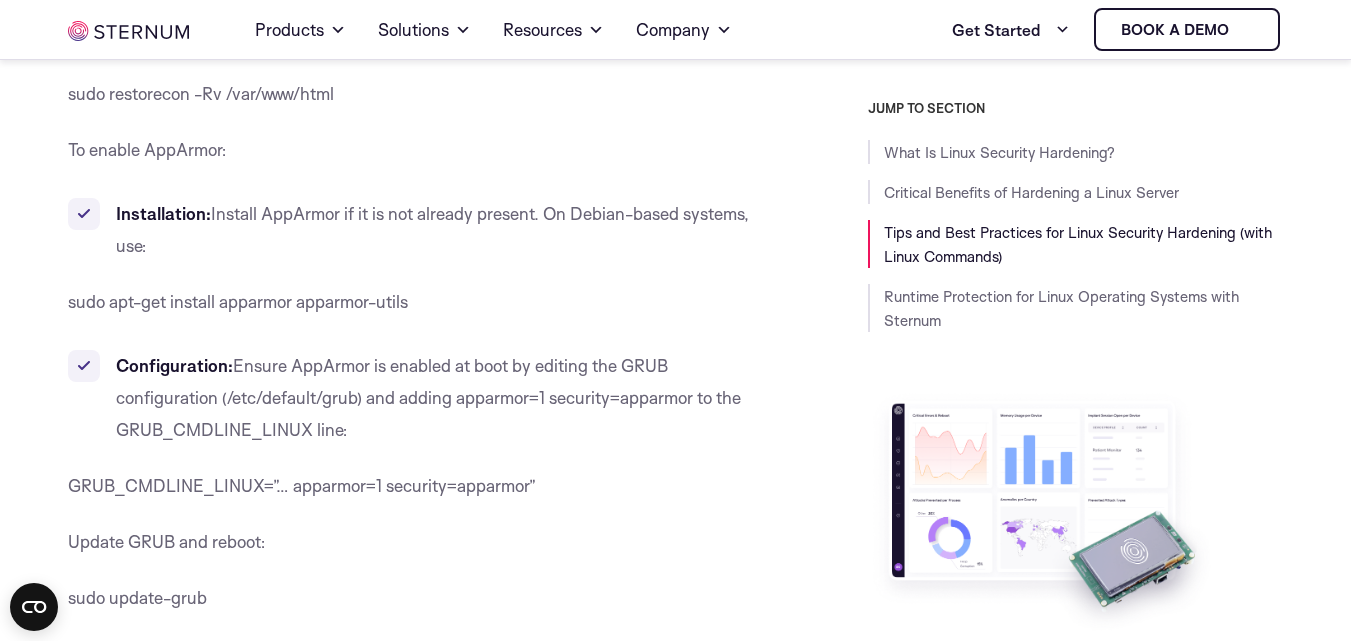 click on "What Is Linux Security Hardening?
Linux security  hardening involves implementing a series of measures and best practices to reduce vulnerabilities and strengthen the security posture of a Linux server. This process aims to minimize potential attack vectors and ensure the server’s integrity, confidentiality, and availability. Hardening a Linux server typically includes configuring system settings, applying security patches, and disabling unnecessary services and applications.
The basic steps involved in hardening a Linux server include updating the system and all installed software to the latest versions to address known vulnerabilities; configuring access controls, such as setting strong passwords and managing user privileges; and improving network security by configuring firewalls (e.g.,  iptables  or  nftables ), disabling unused network ports, and encrypting data communications.
Critical Benefits of Hardening a Linux Server
Enhanced security:" at bounding box center [416, 2635] 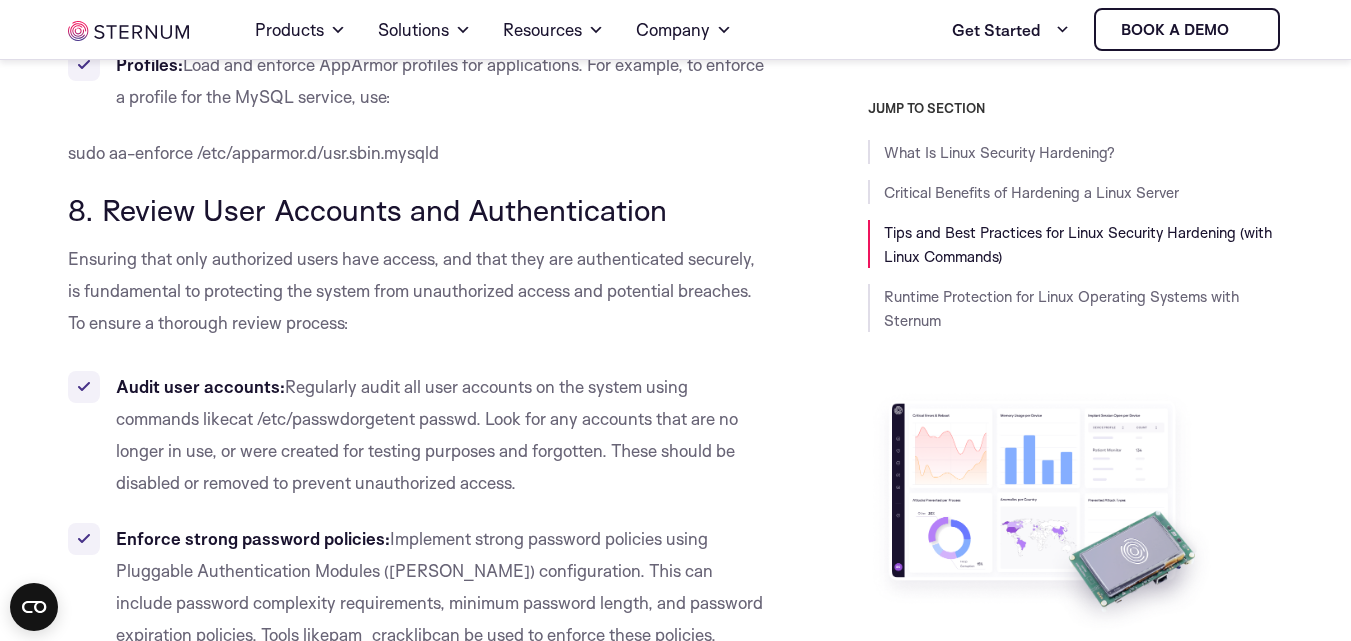 scroll, scrollTop: 10341, scrollLeft: 0, axis: vertical 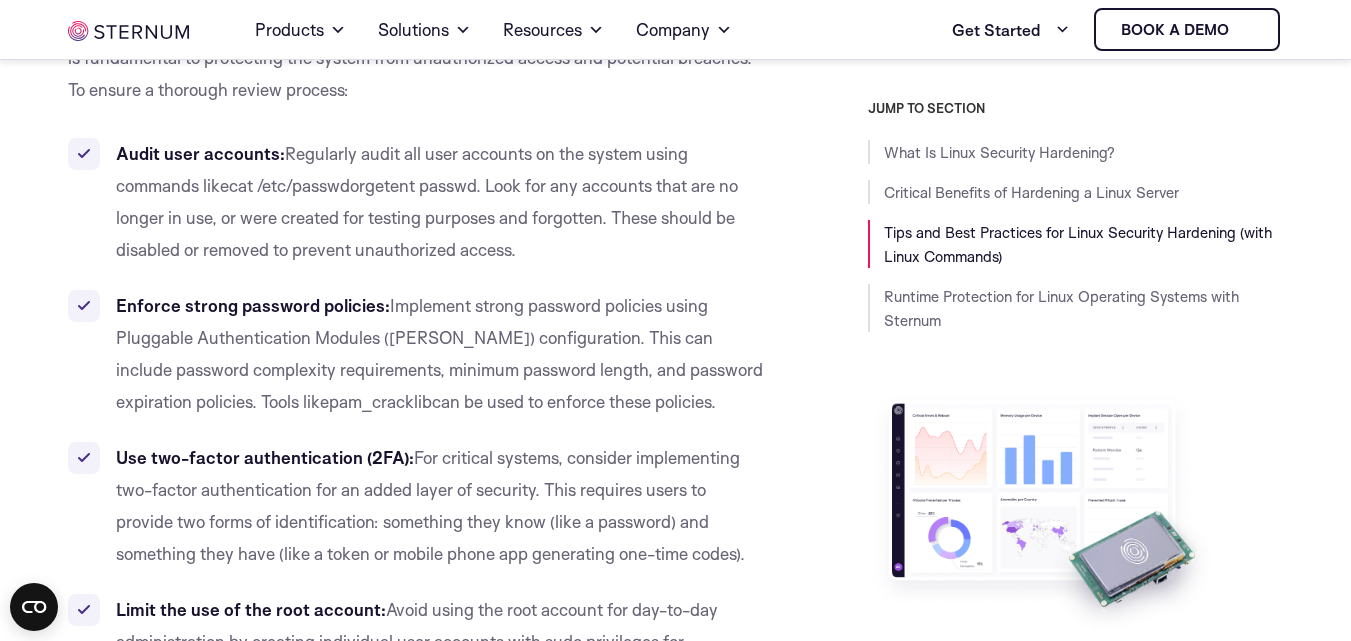 click on "Use two-factor authentication (2FA):  For critical systems, consider implementing two-factor authentication for an added layer of security. This requires users to provide two forms of identification: something they know (like a password) and something they have (like a token or mobile phone app generating one-time codes)." at bounding box center [416, 506] 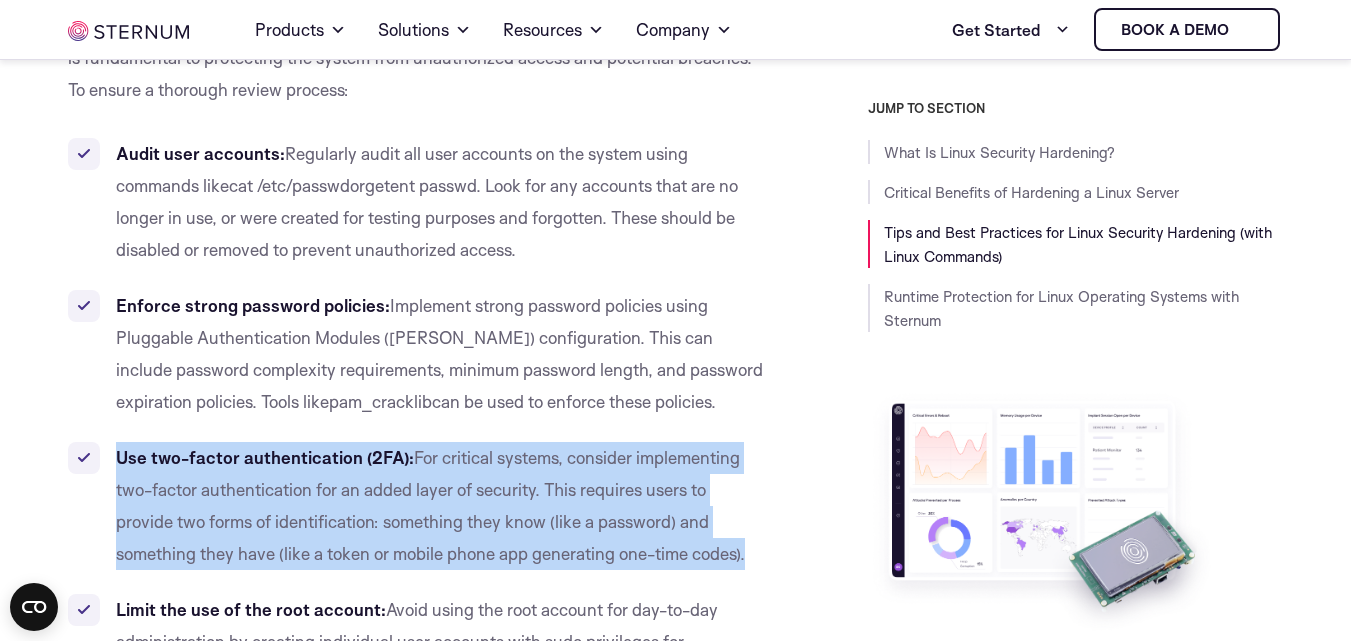 click on "Use two-factor authentication (2FA):  For critical systems, consider implementing two-factor authentication for an added layer of security. This requires users to provide two forms of identification: something they know (like a password) and something they have (like a token or mobile phone app generating one-time codes)." at bounding box center [416, 506] 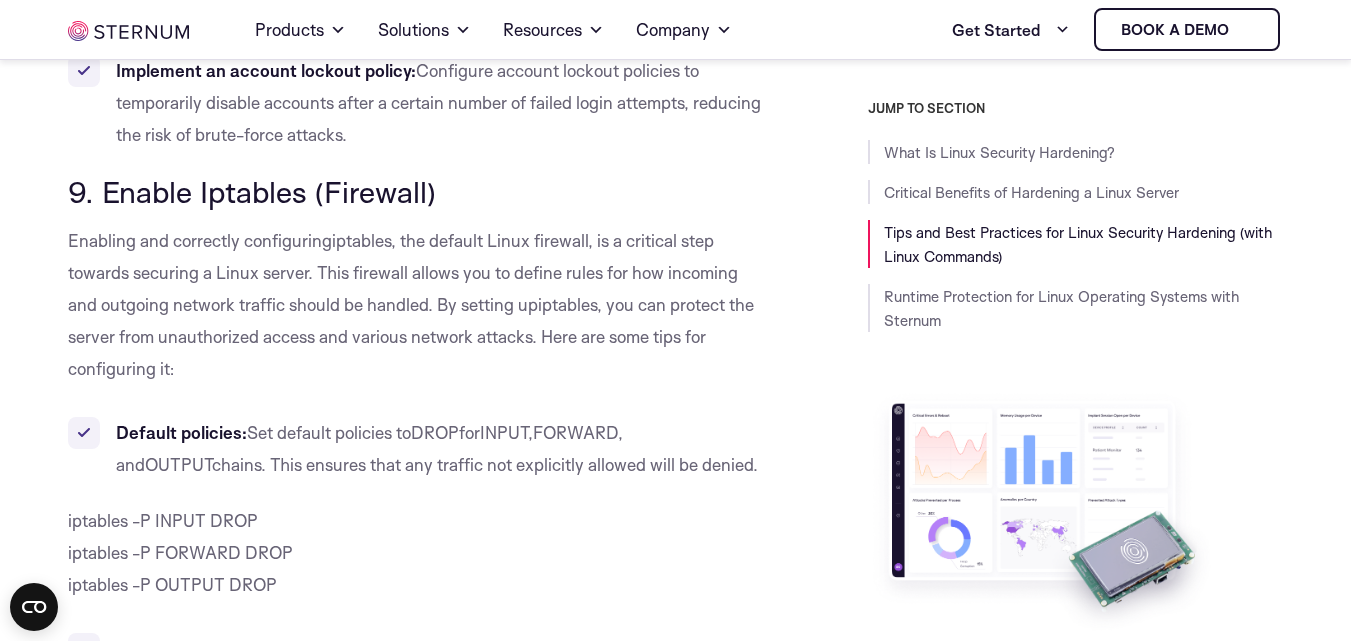 scroll, scrollTop: 11391, scrollLeft: 0, axis: vertical 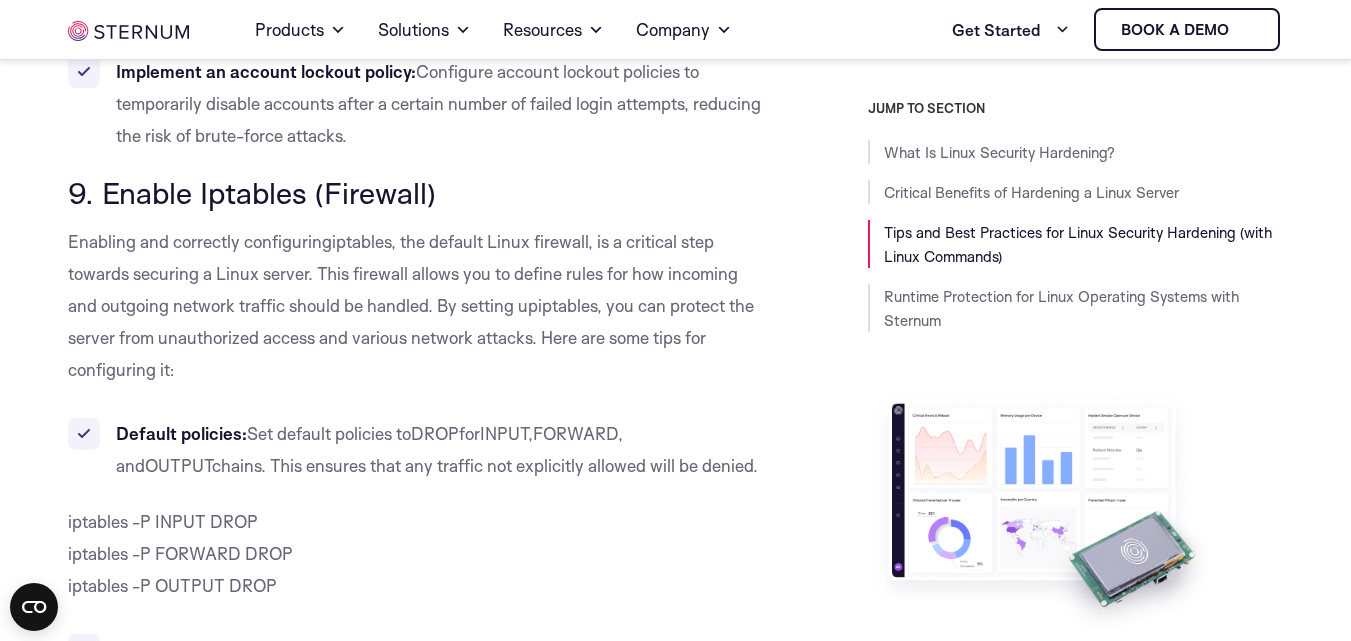 click on "9. Enable Iptables (Firewall)" at bounding box center [252, 192] 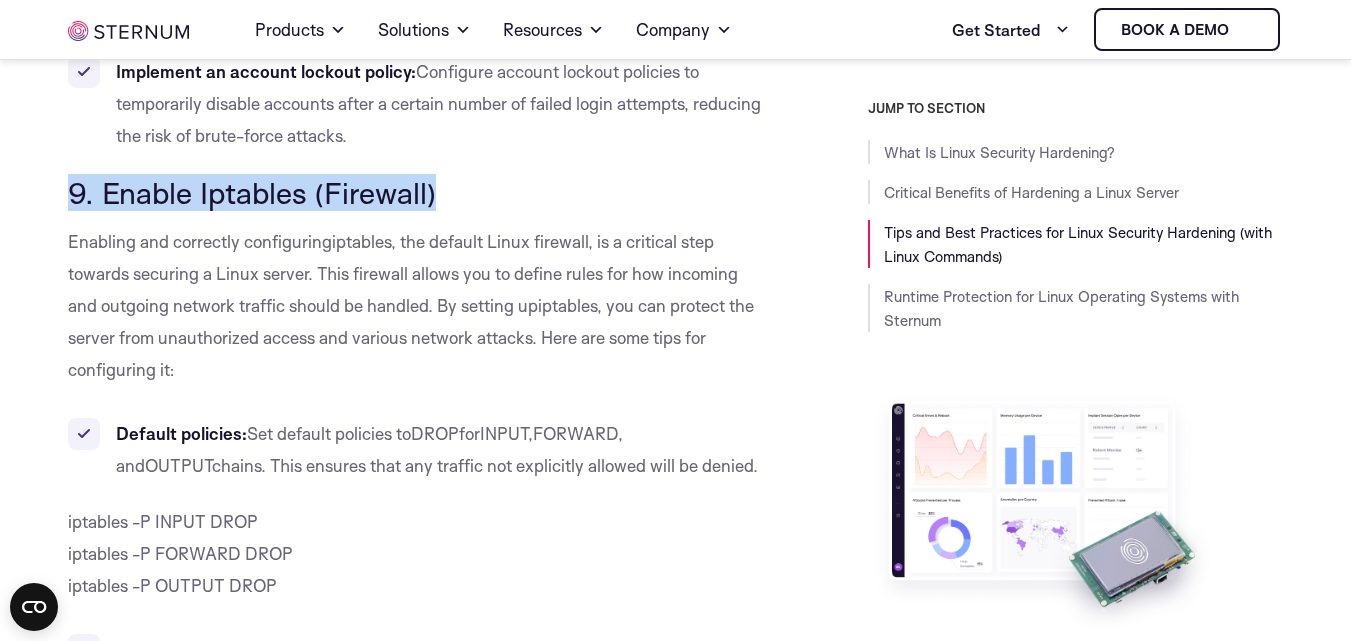 click on "9. Enable Iptables (Firewall)" at bounding box center (252, 192) 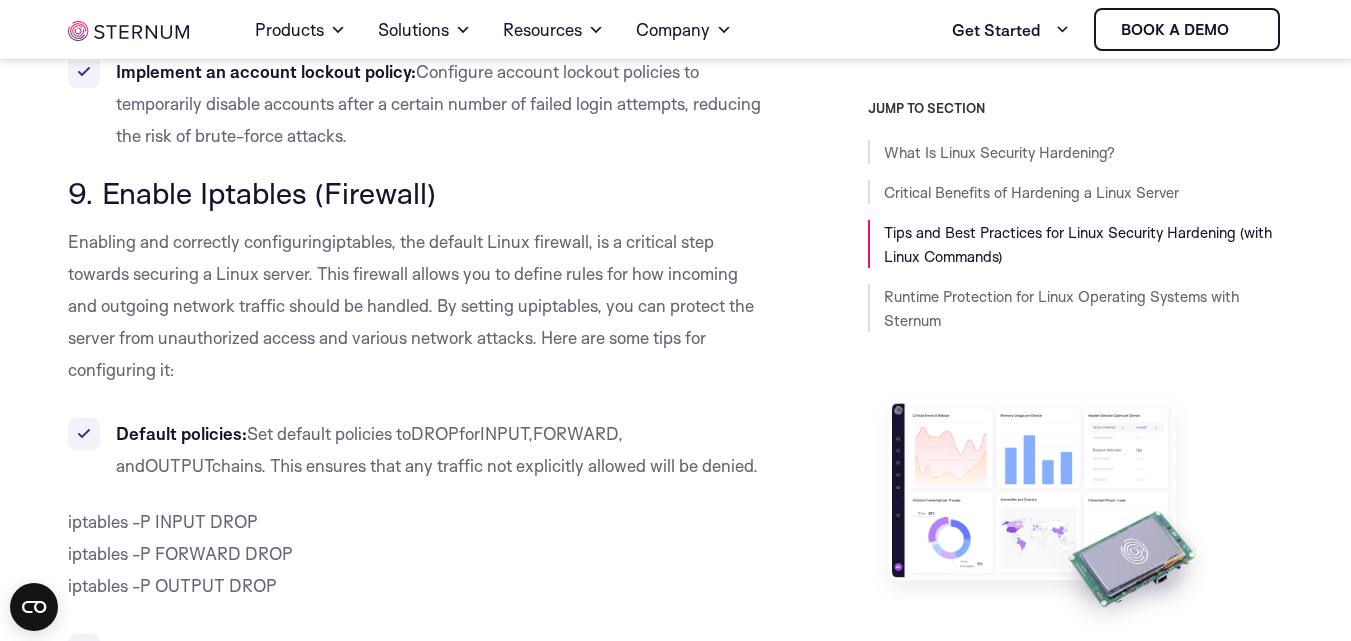 click on "iptables" at bounding box center [361, 241] 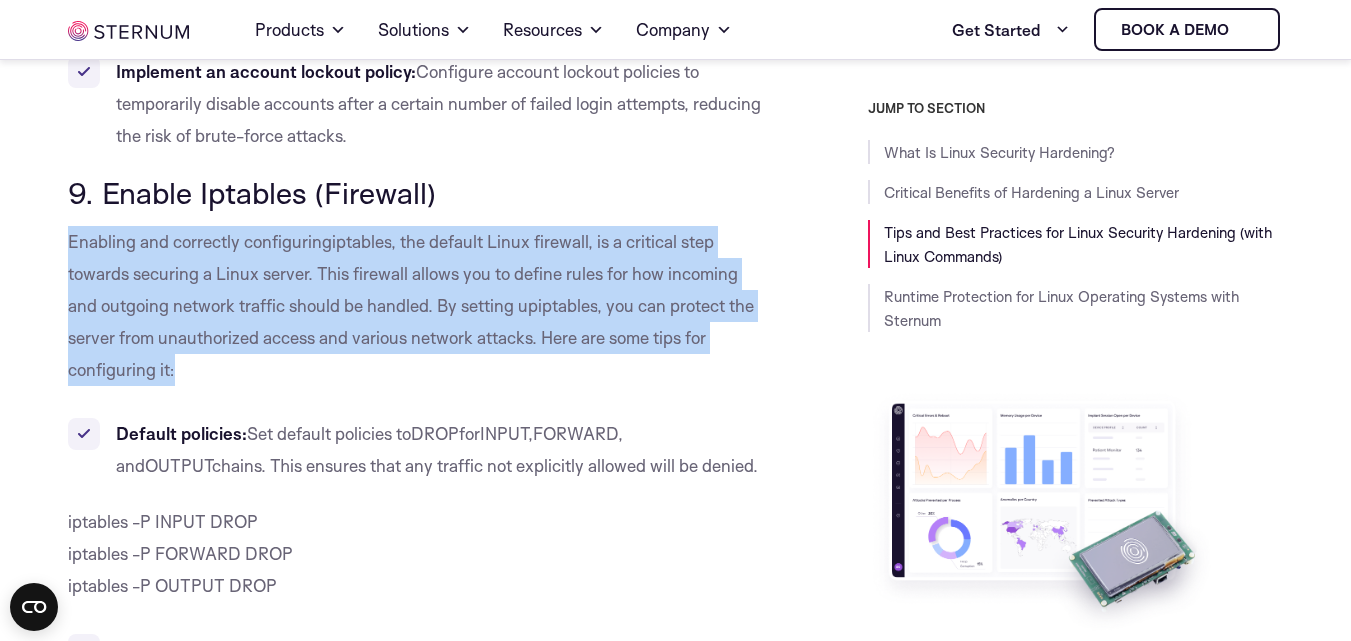 click on "iptables" at bounding box center (361, 241) 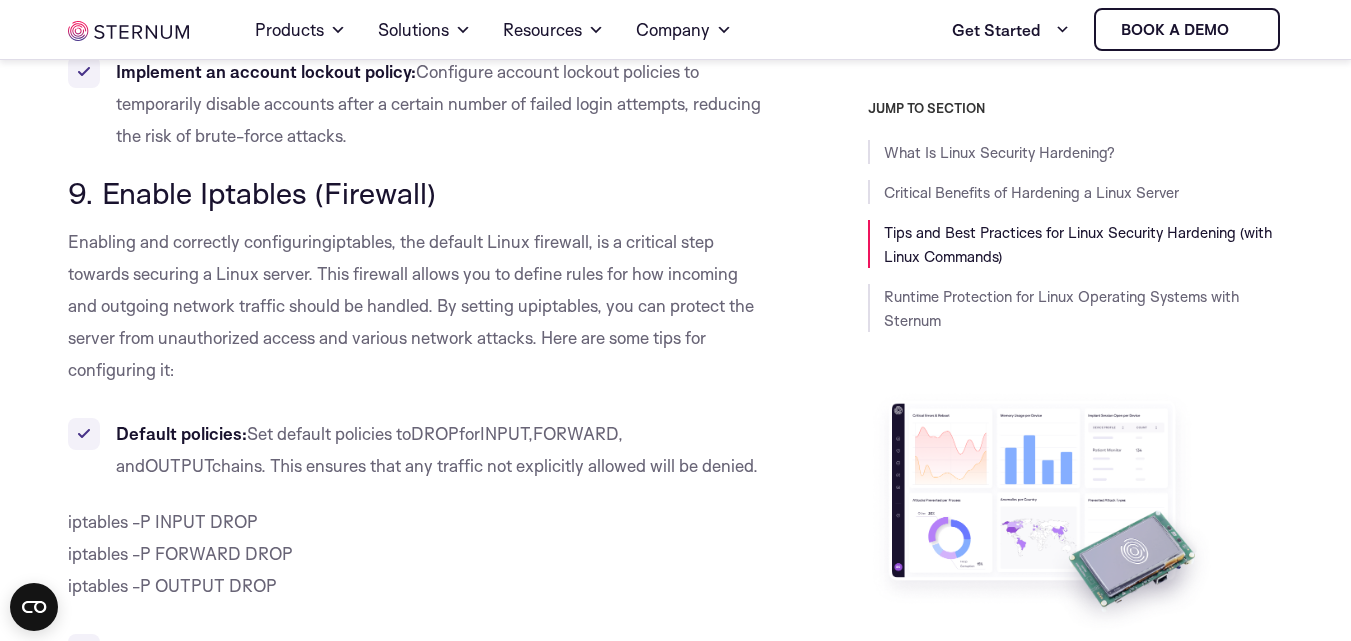 click on "iptables -P INPUT DROP
iptables -P FORWARD DROP
iptables -P OUTPUT DROP" at bounding box center (416, 554) 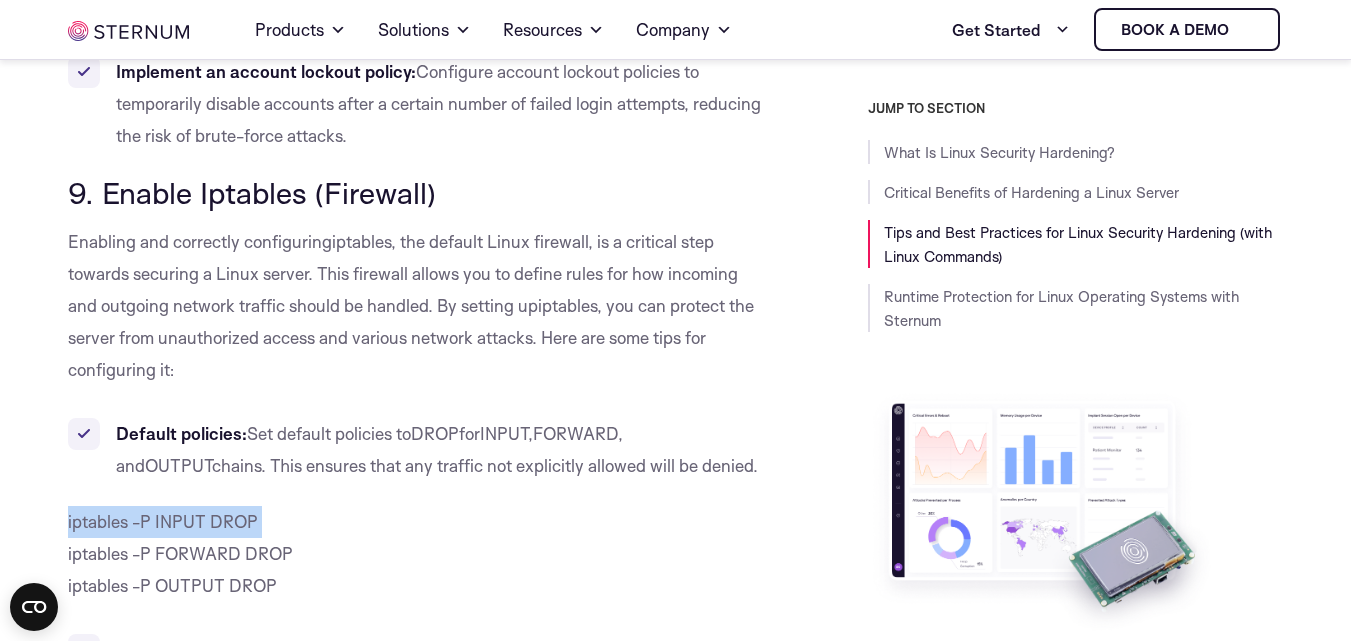 click on "iptables -P INPUT DROP
iptables -P FORWARD DROP
iptables -P OUTPUT DROP" at bounding box center [416, 554] 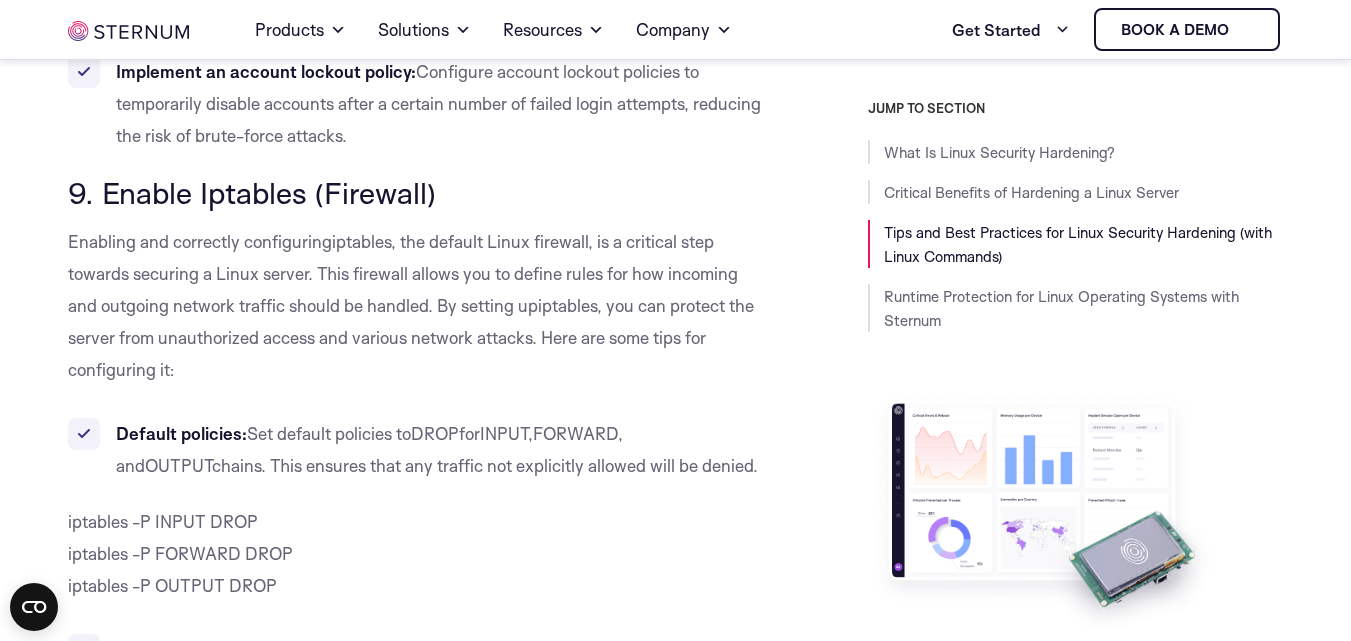 click on "iptables -P FORWARD DROP" at bounding box center [180, 553] 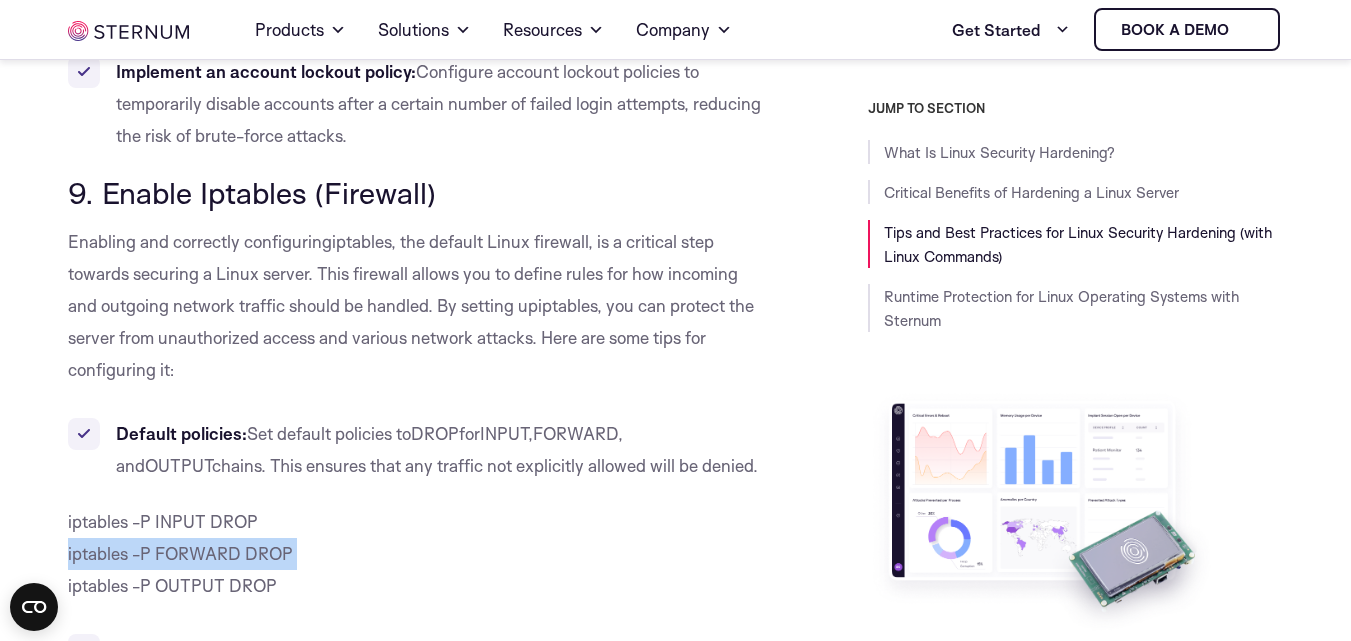 click on "iptables -P FORWARD DROP" at bounding box center (180, 553) 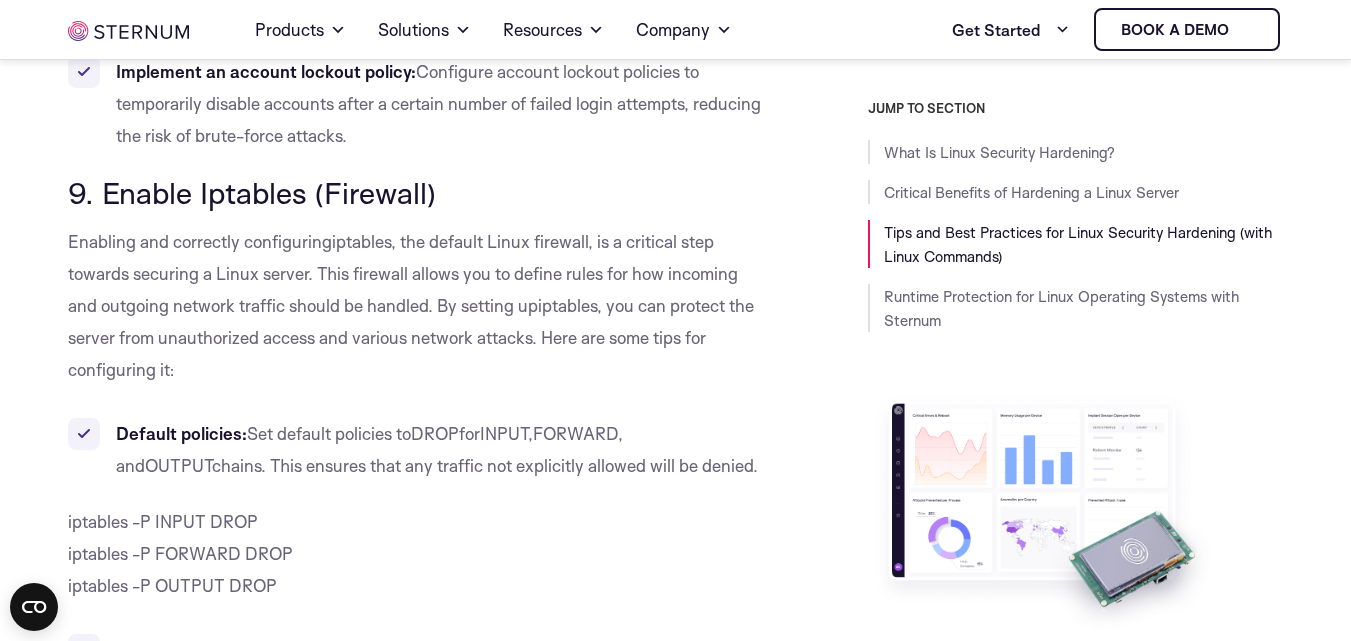 click on "iptables -P INPUT DROP
iptables -P FORWARD DROP
iptables -P OUTPUT DROP" at bounding box center [416, 554] 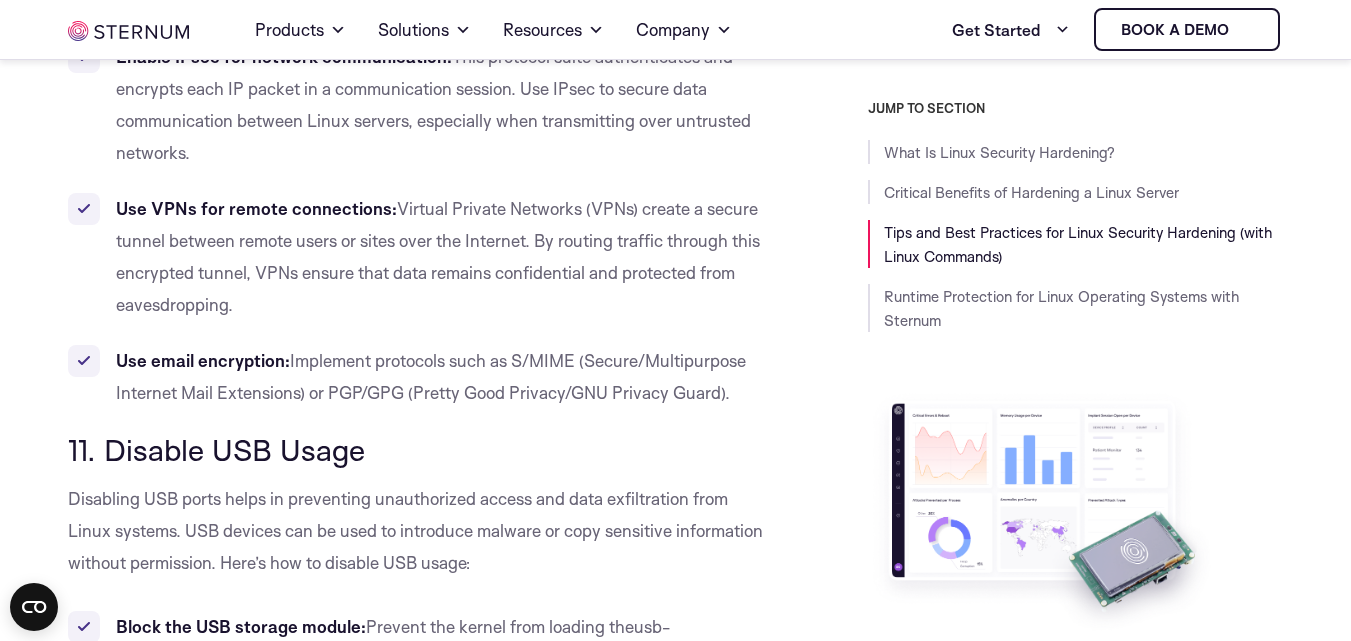 scroll, scrollTop: 13453, scrollLeft: 0, axis: vertical 